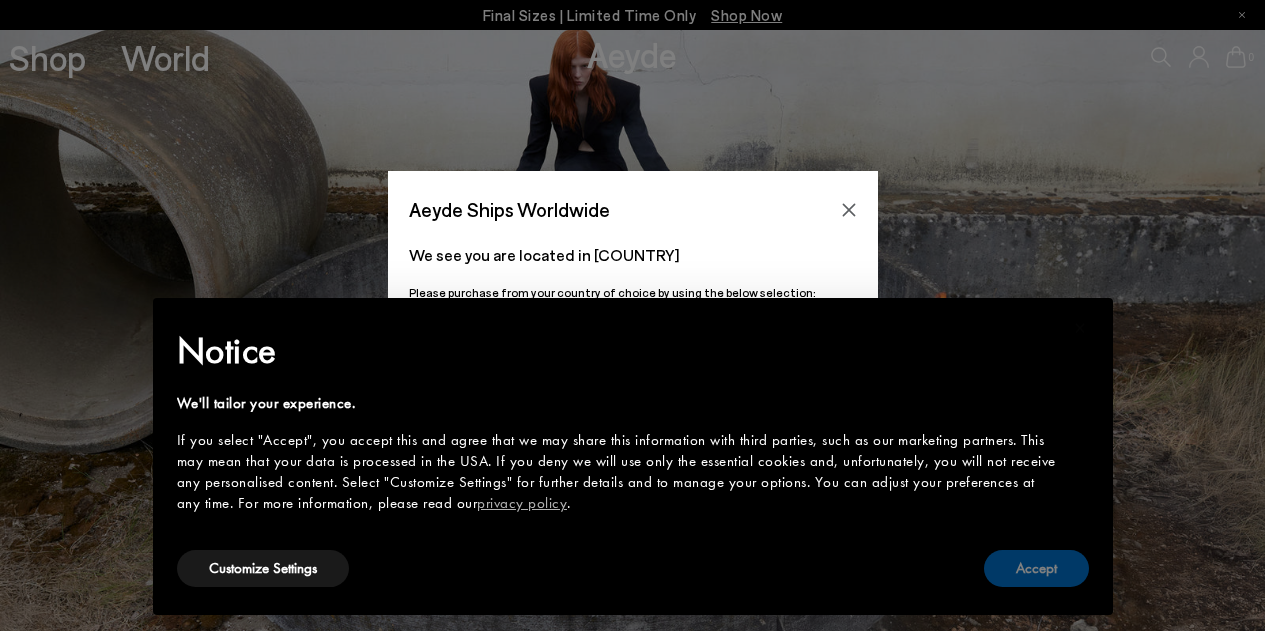 scroll, scrollTop: 0, scrollLeft: 0, axis: both 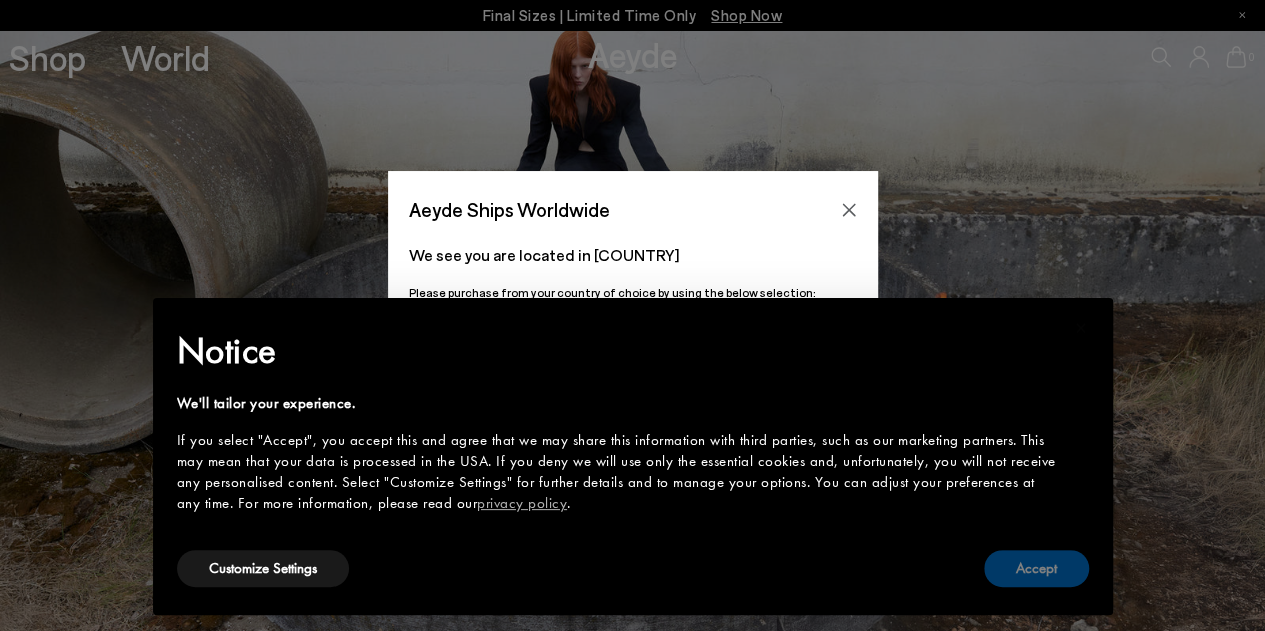 click on "Accept" at bounding box center [1036, 568] 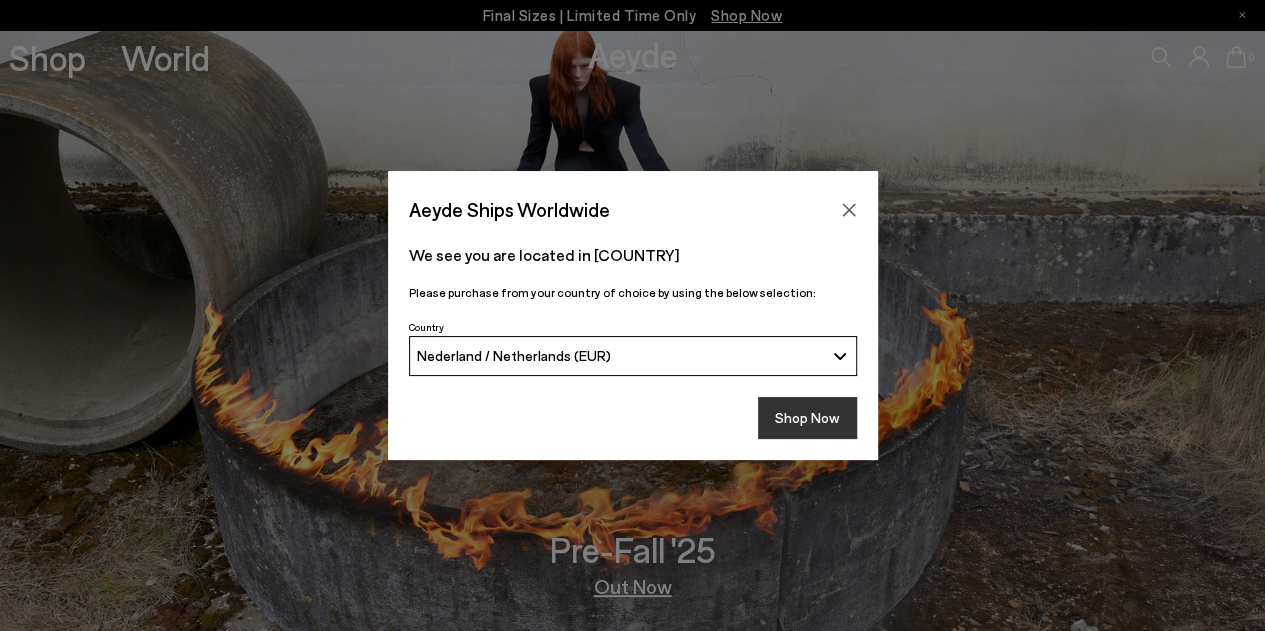 click on "Shop Now" at bounding box center [807, 418] 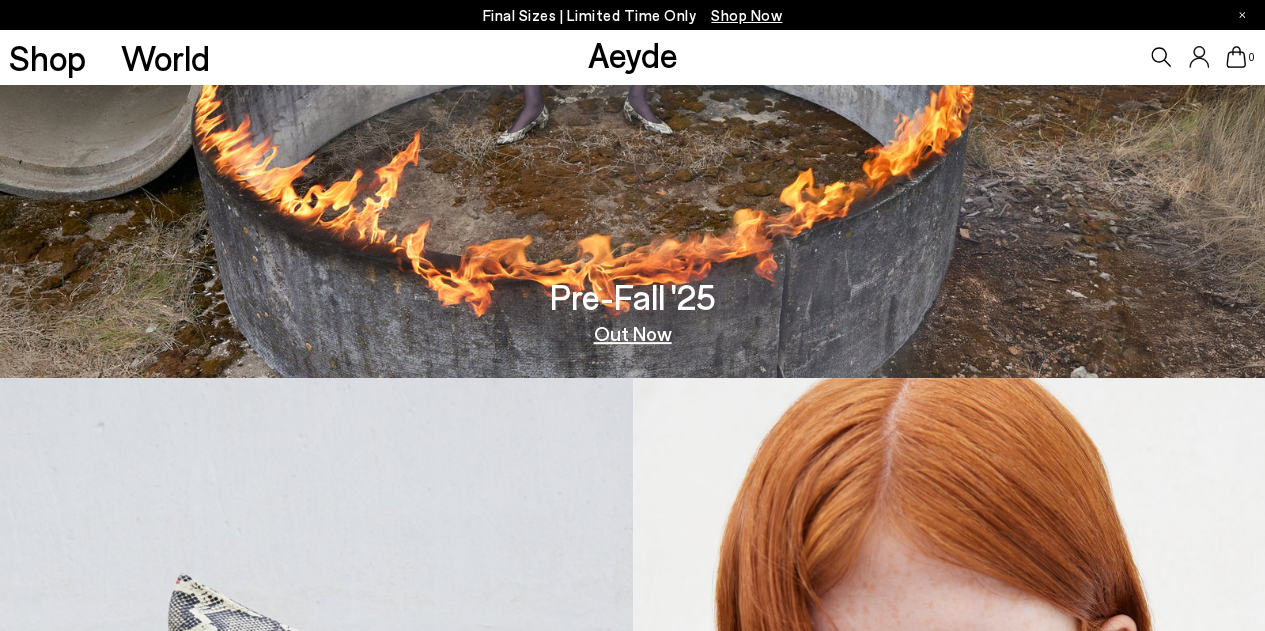 scroll, scrollTop: 0, scrollLeft: 0, axis: both 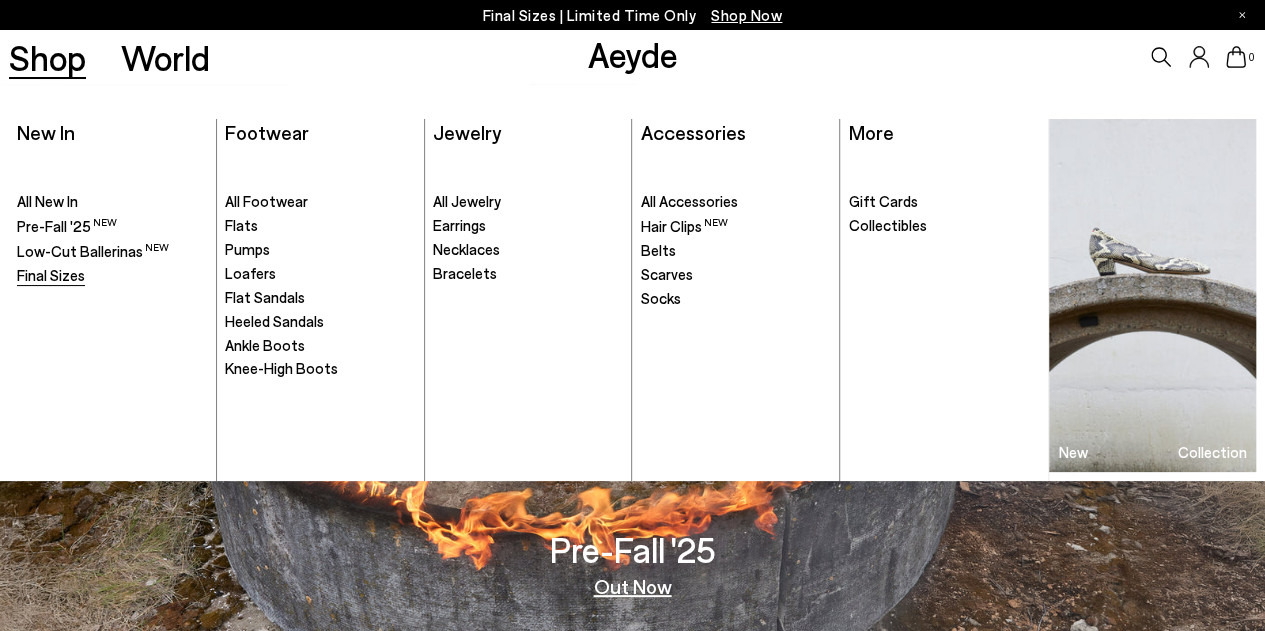 click on "Final Sizes" at bounding box center (51, 275) 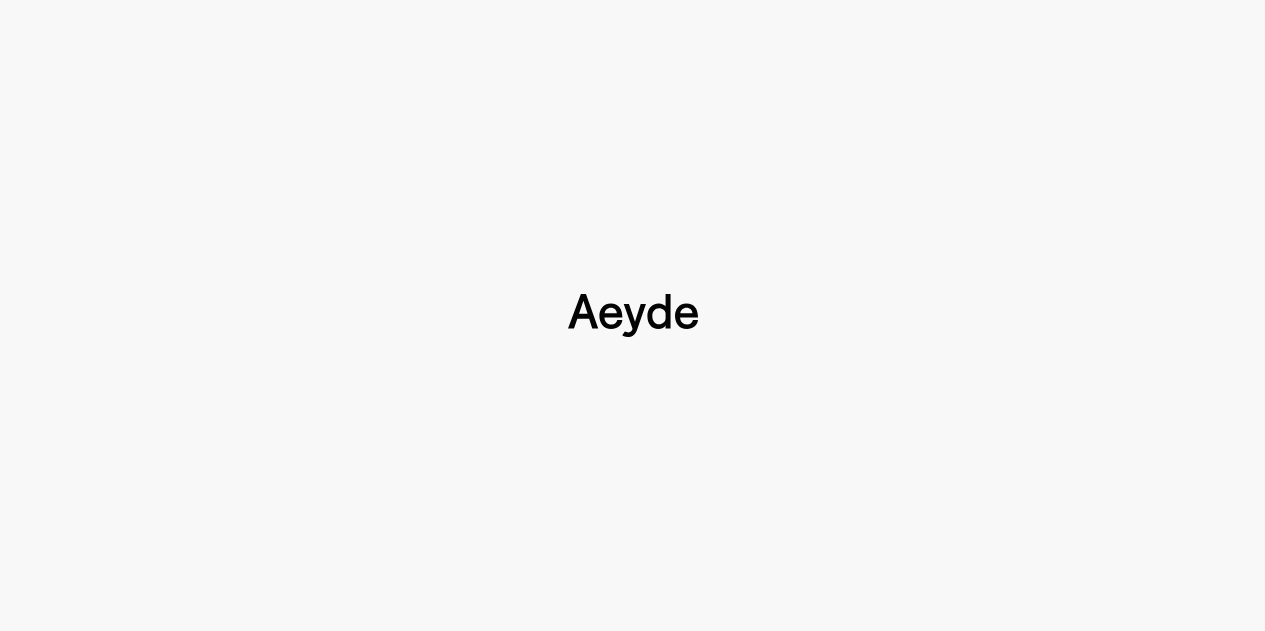 scroll, scrollTop: 0, scrollLeft: 0, axis: both 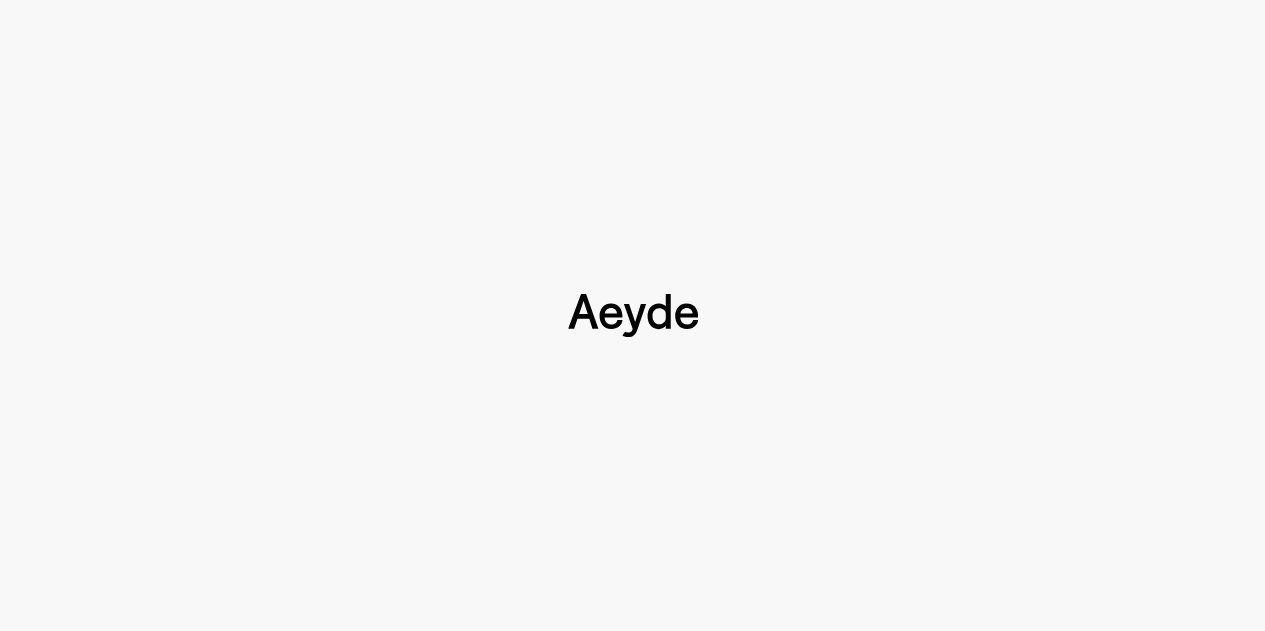 type 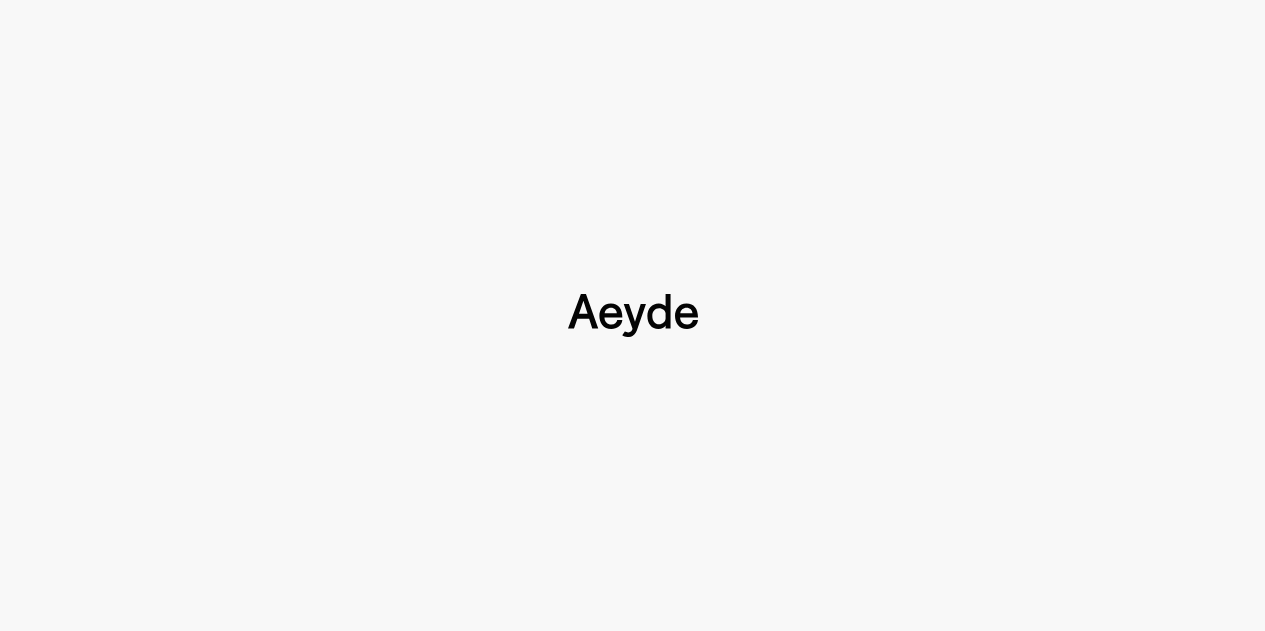 scroll, scrollTop: 0, scrollLeft: 0, axis: both 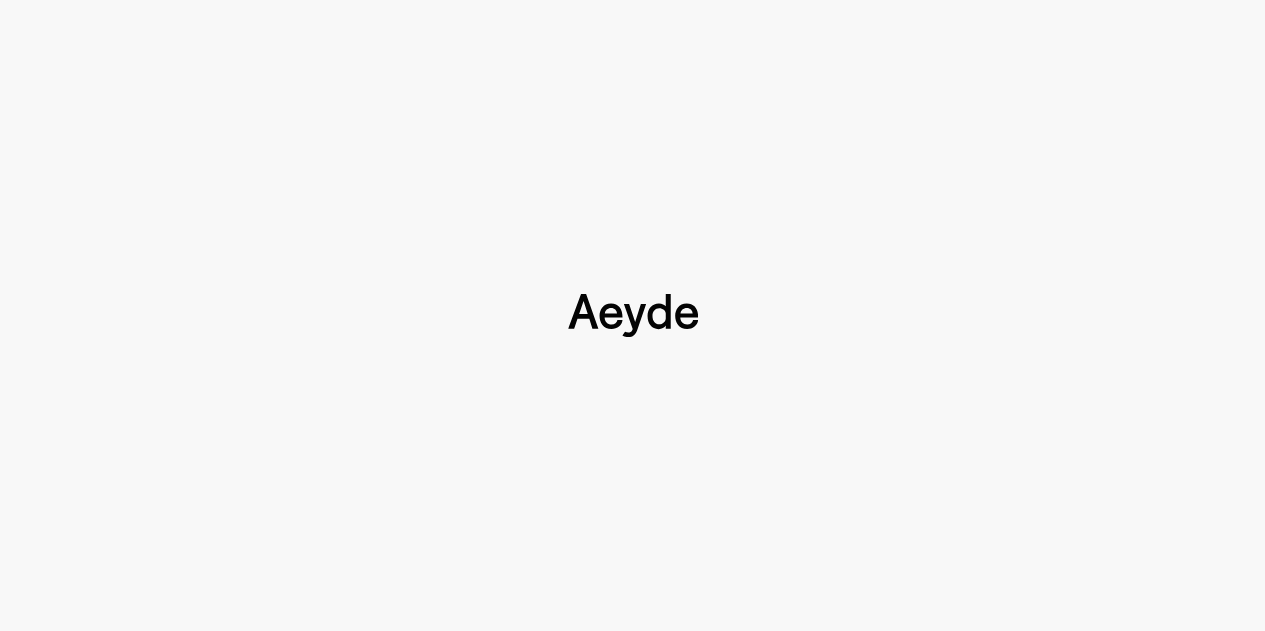 type 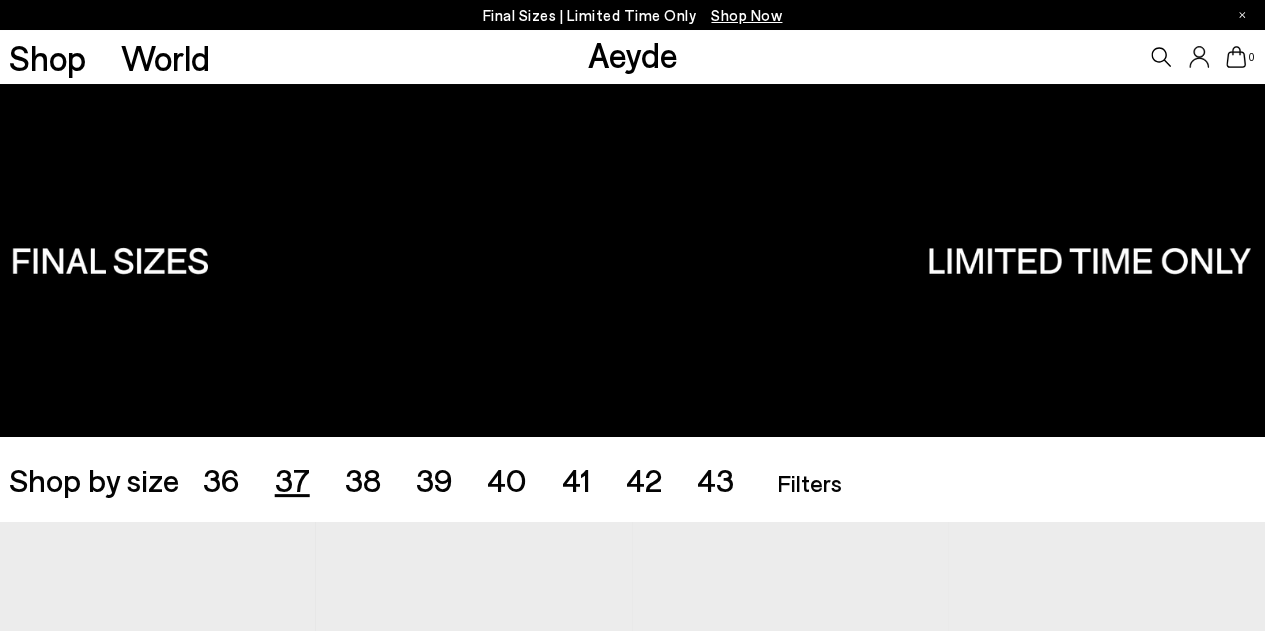 click on "37" at bounding box center (292, 479) 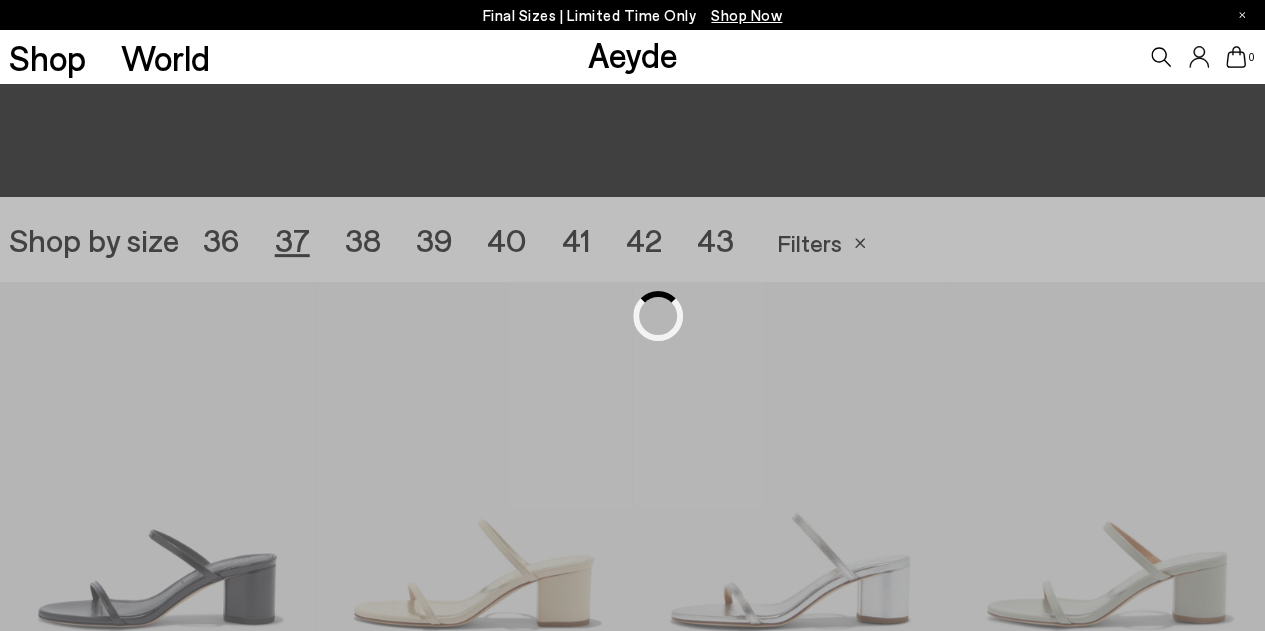 scroll, scrollTop: 352, scrollLeft: 0, axis: vertical 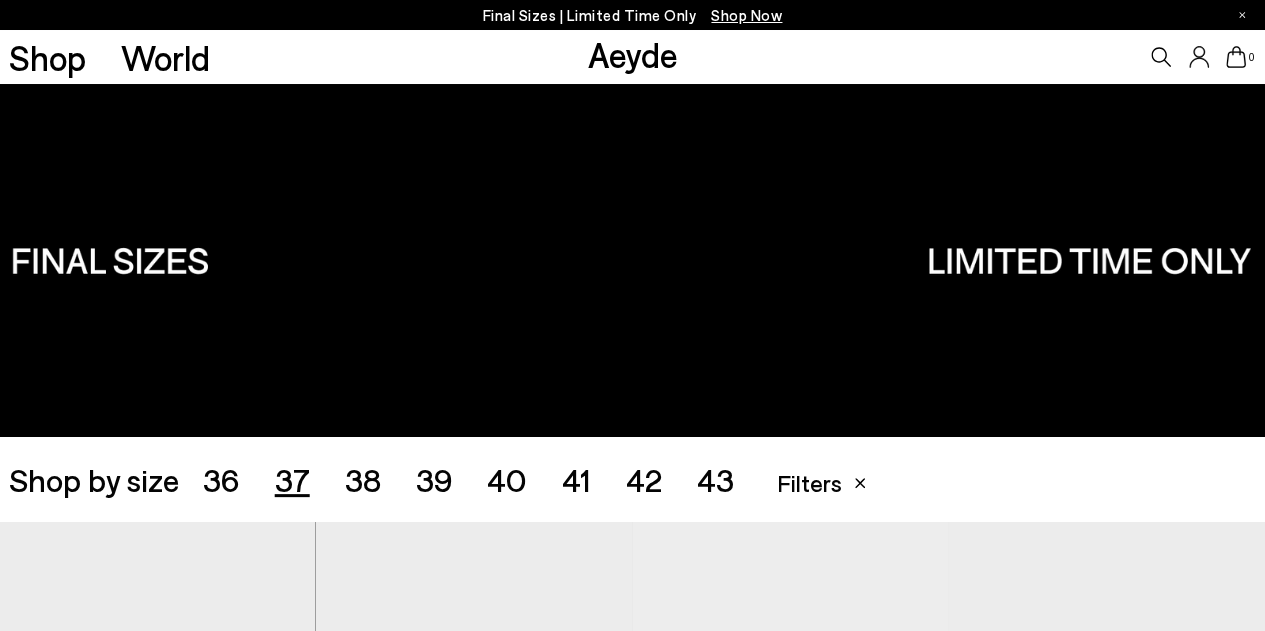 click on "36" at bounding box center (221, 479) 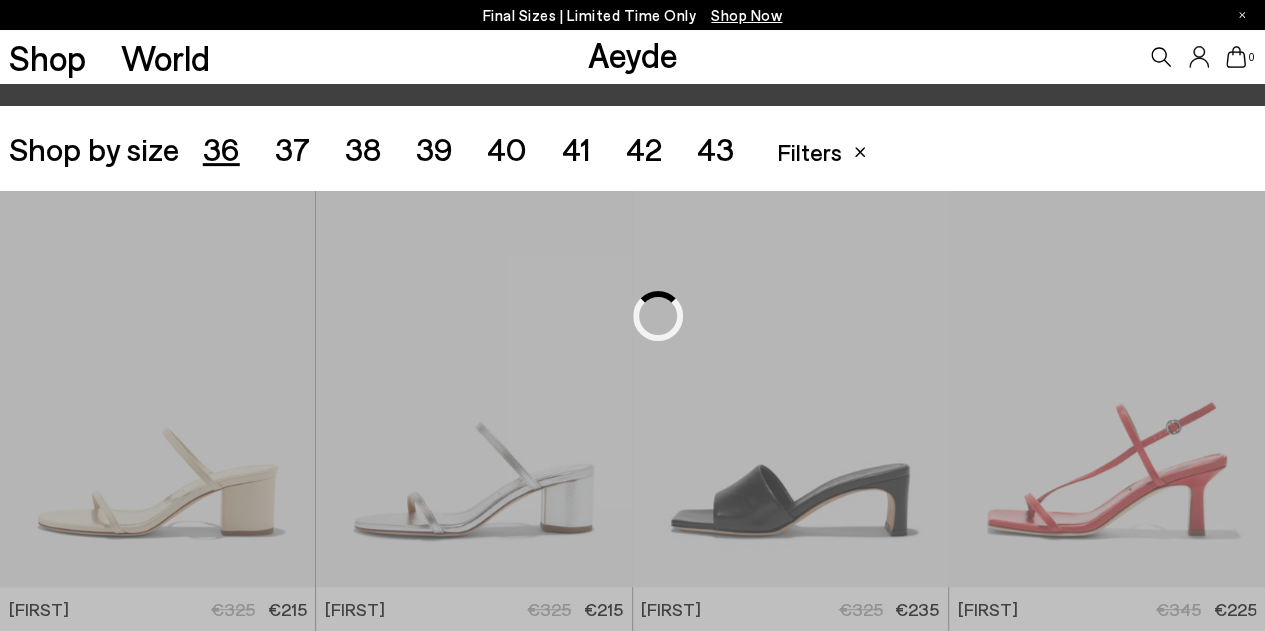 scroll, scrollTop: 352, scrollLeft: 0, axis: vertical 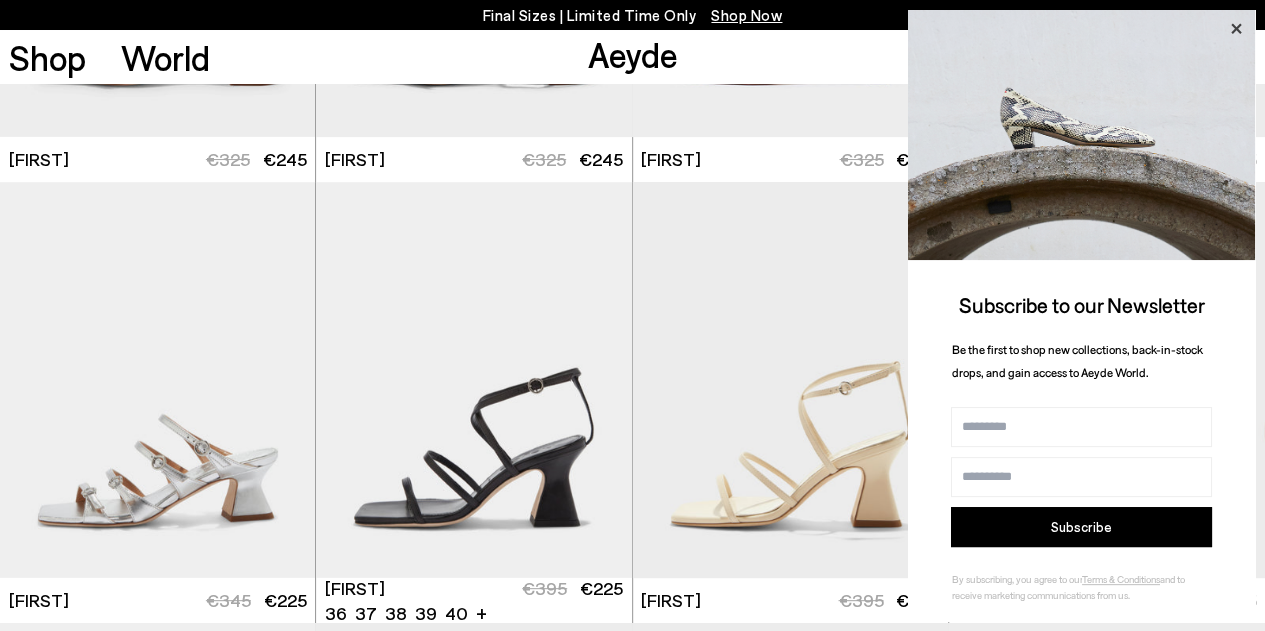 click 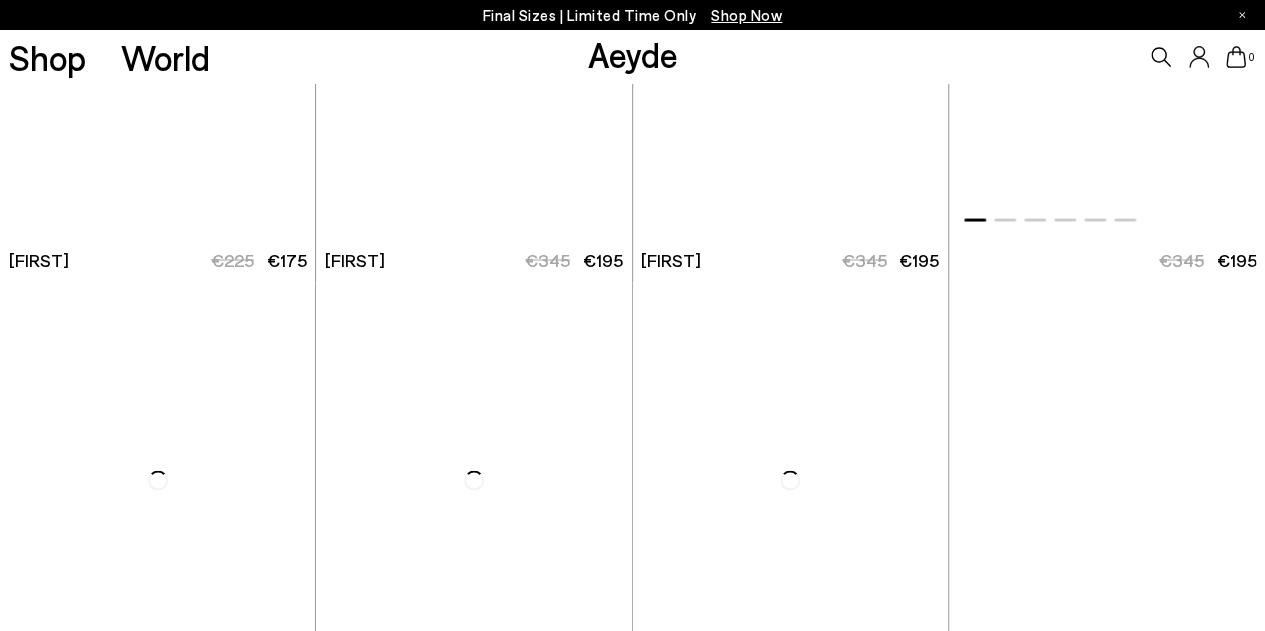 scroll, scrollTop: 5900, scrollLeft: 0, axis: vertical 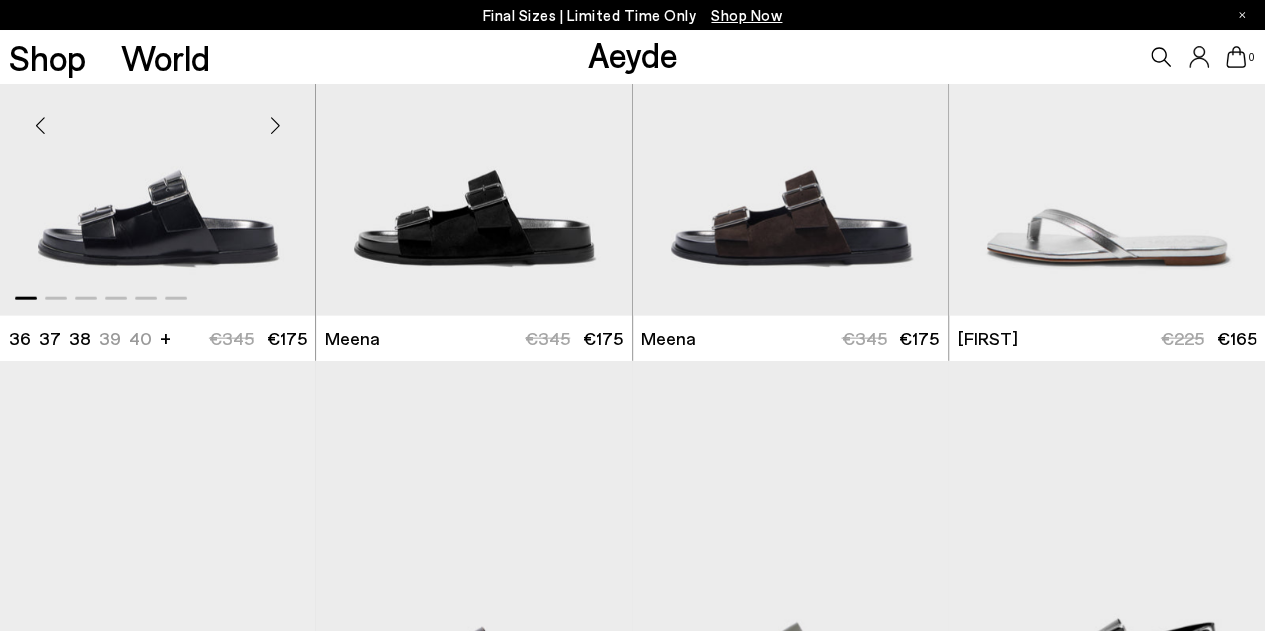 click at bounding box center (275, 126) 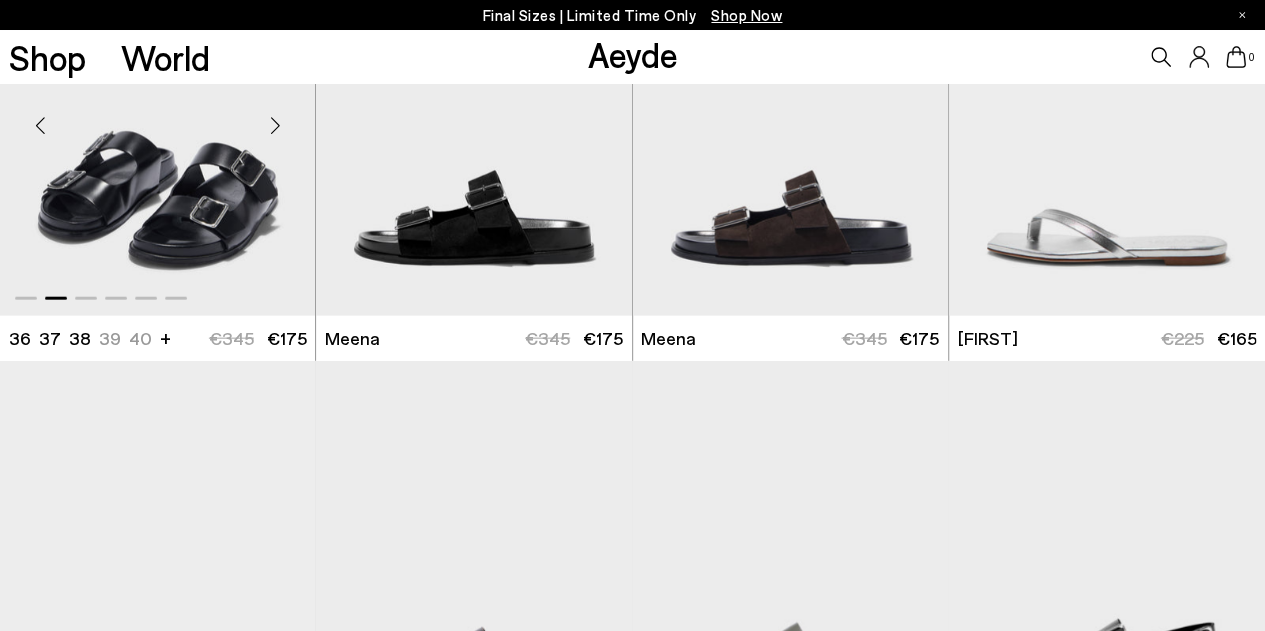 click at bounding box center (275, 126) 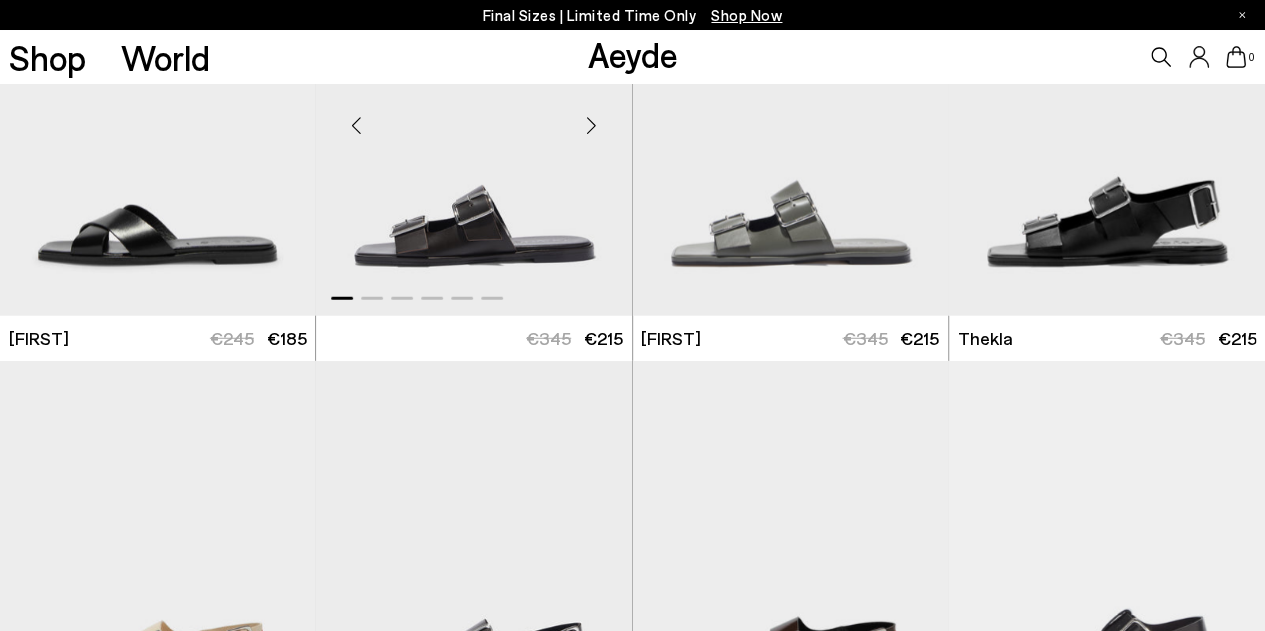scroll, scrollTop: 6344, scrollLeft: 0, axis: vertical 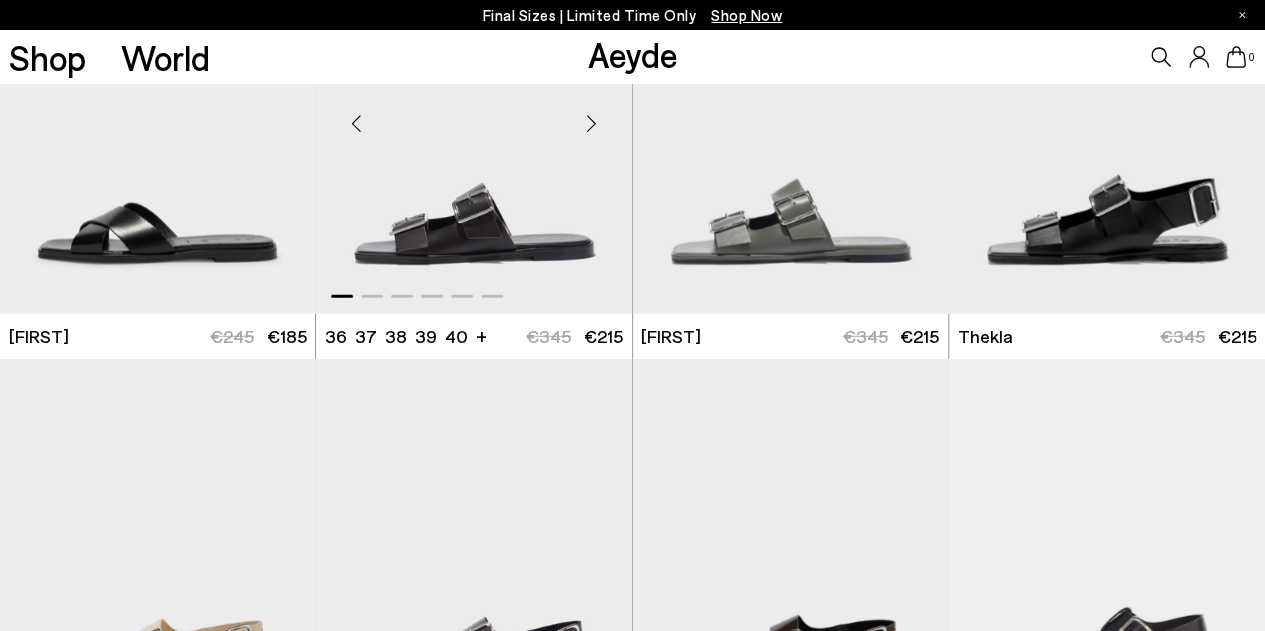 click at bounding box center [592, 124] 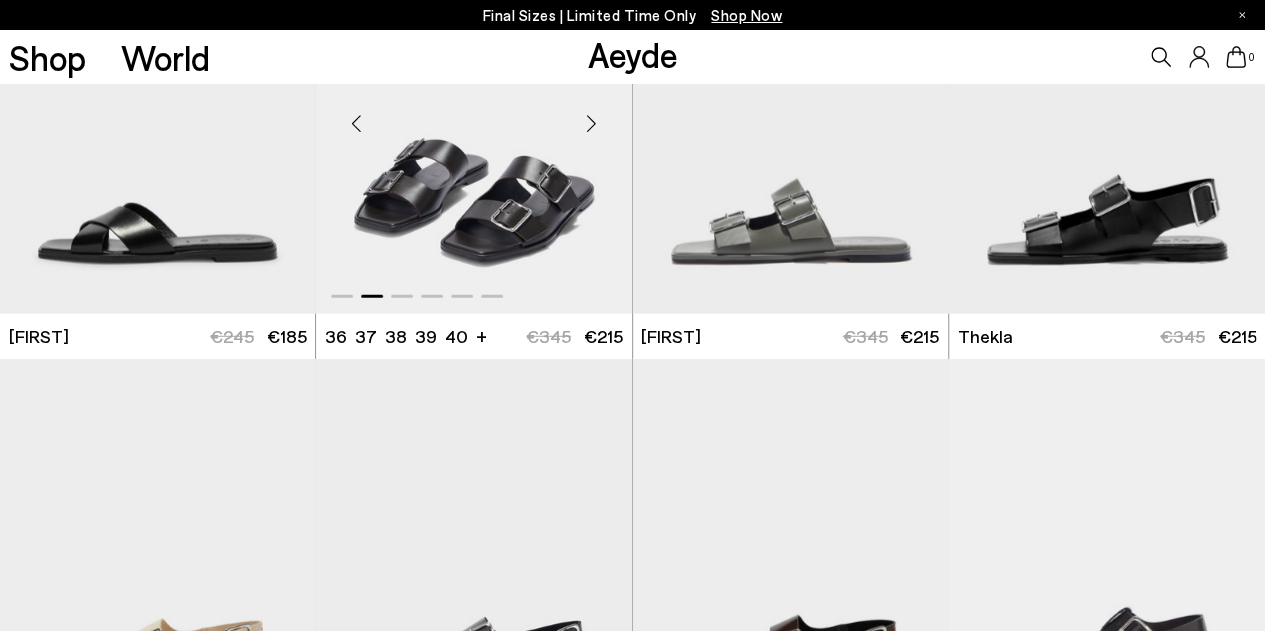 click at bounding box center (592, 124) 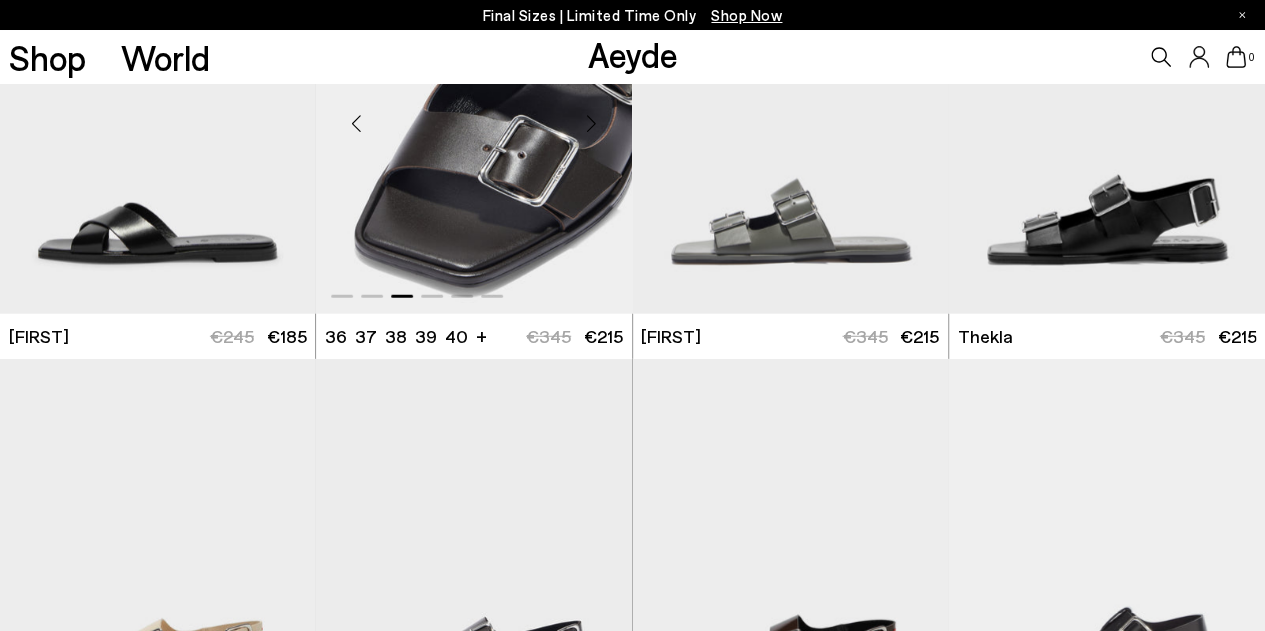click at bounding box center [592, 124] 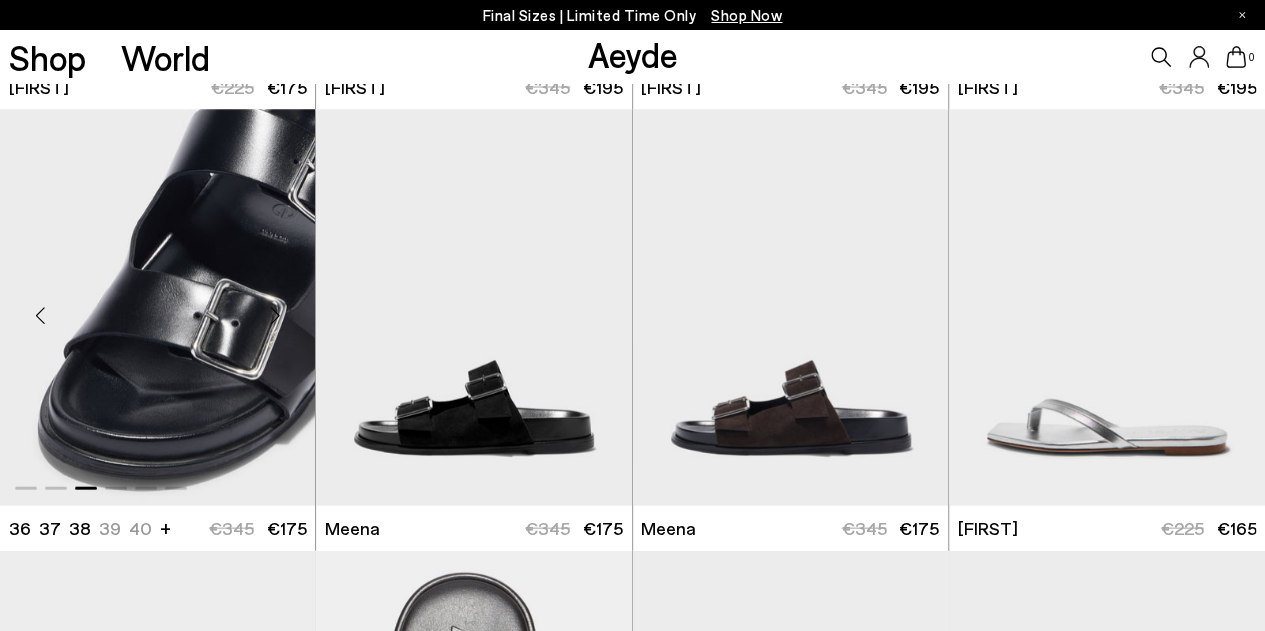 scroll, scrollTop: 5666, scrollLeft: 0, axis: vertical 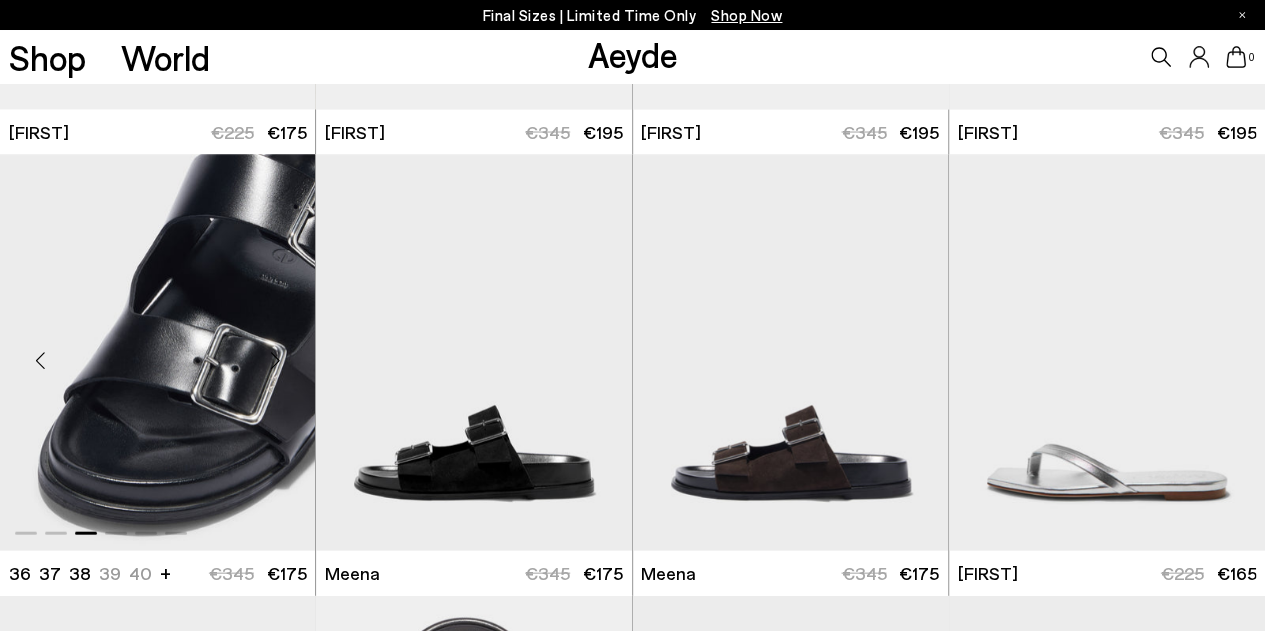 click at bounding box center (40, 360) 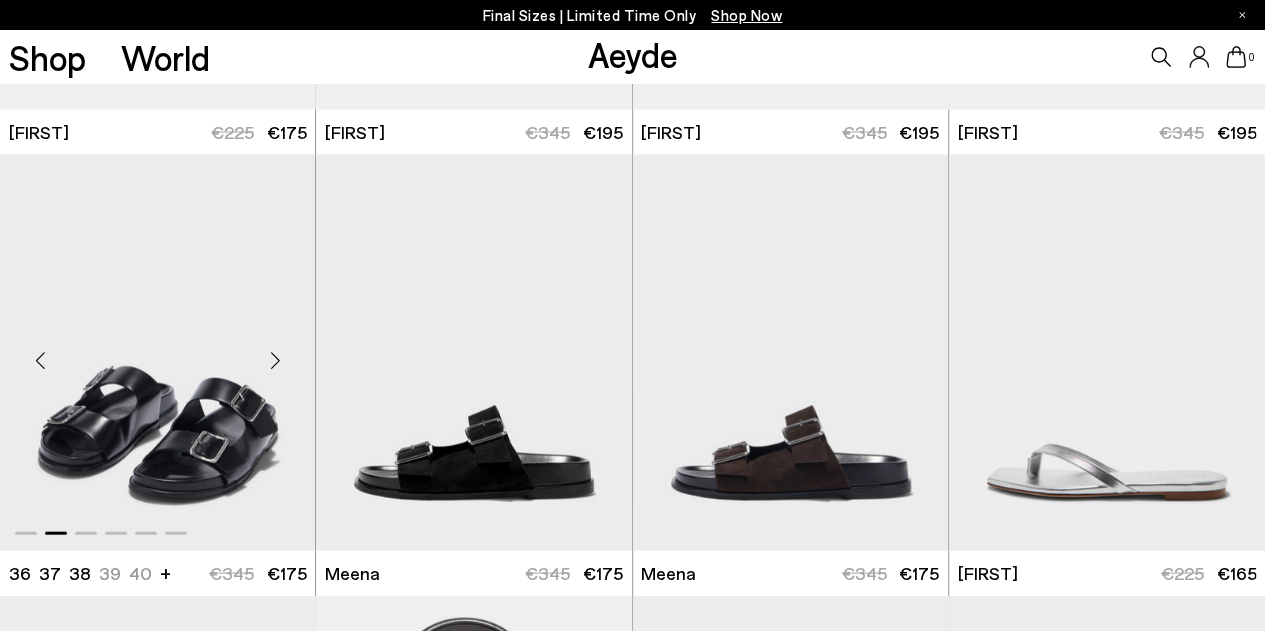 click at bounding box center (40, 360) 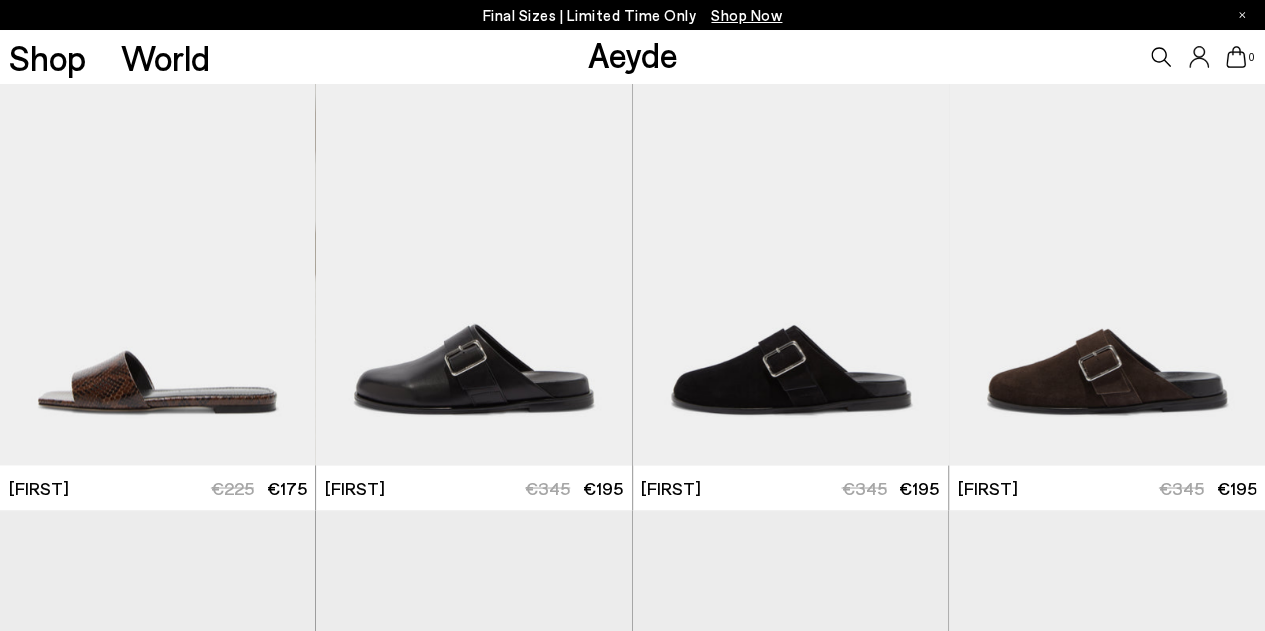 scroll, scrollTop: 5386, scrollLeft: 0, axis: vertical 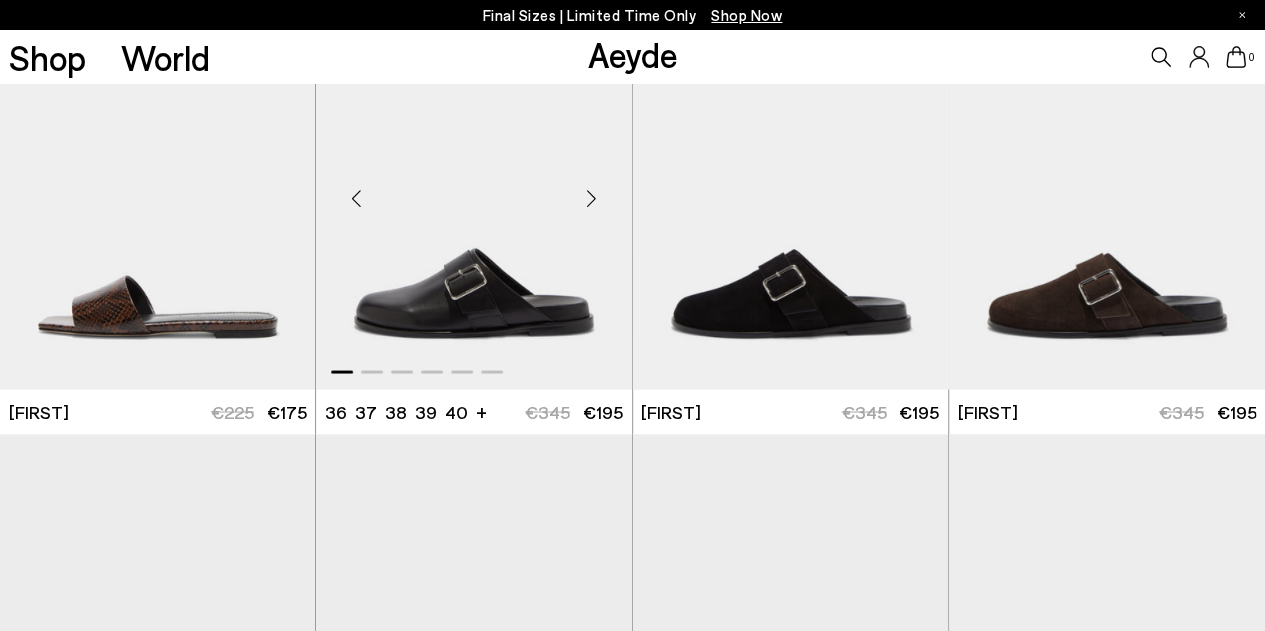 click at bounding box center [474, 190] 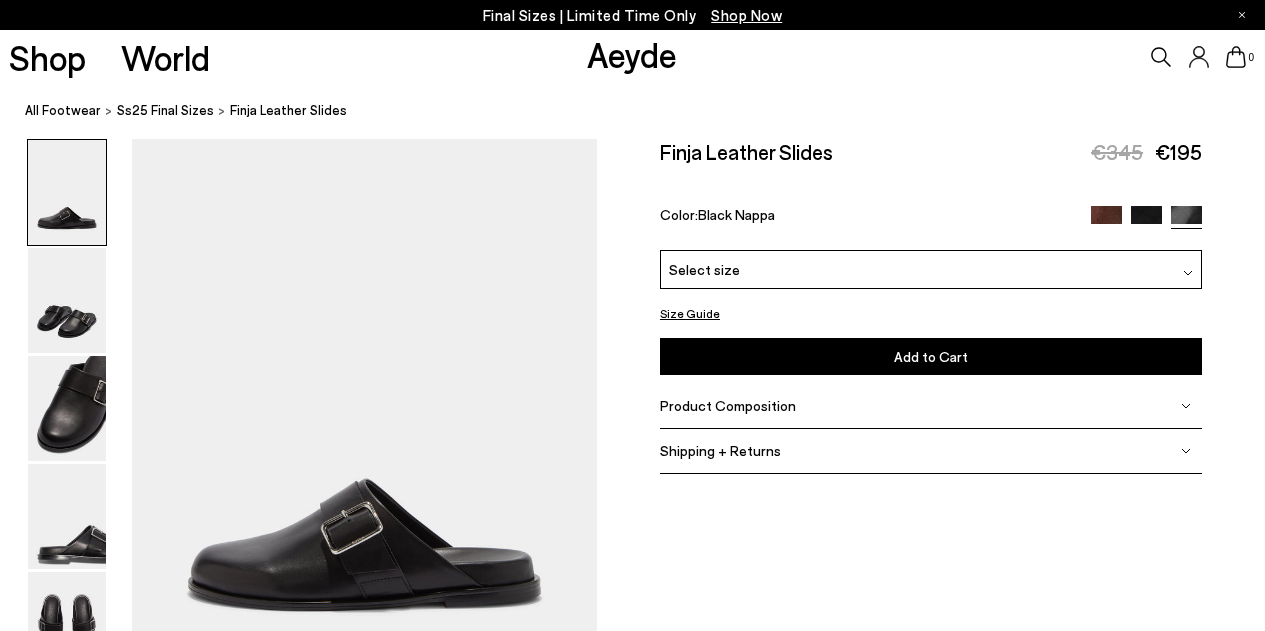 scroll, scrollTop: 0, scrollLeft: 0, axis: both 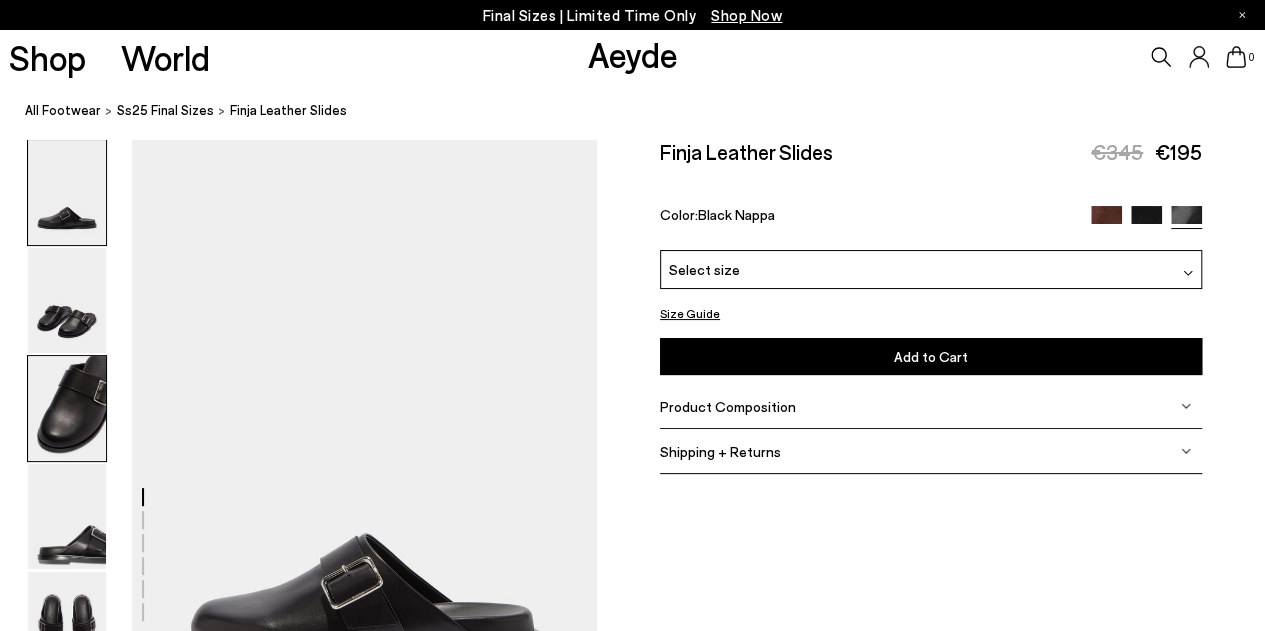 click at bounding box center (67, 408) 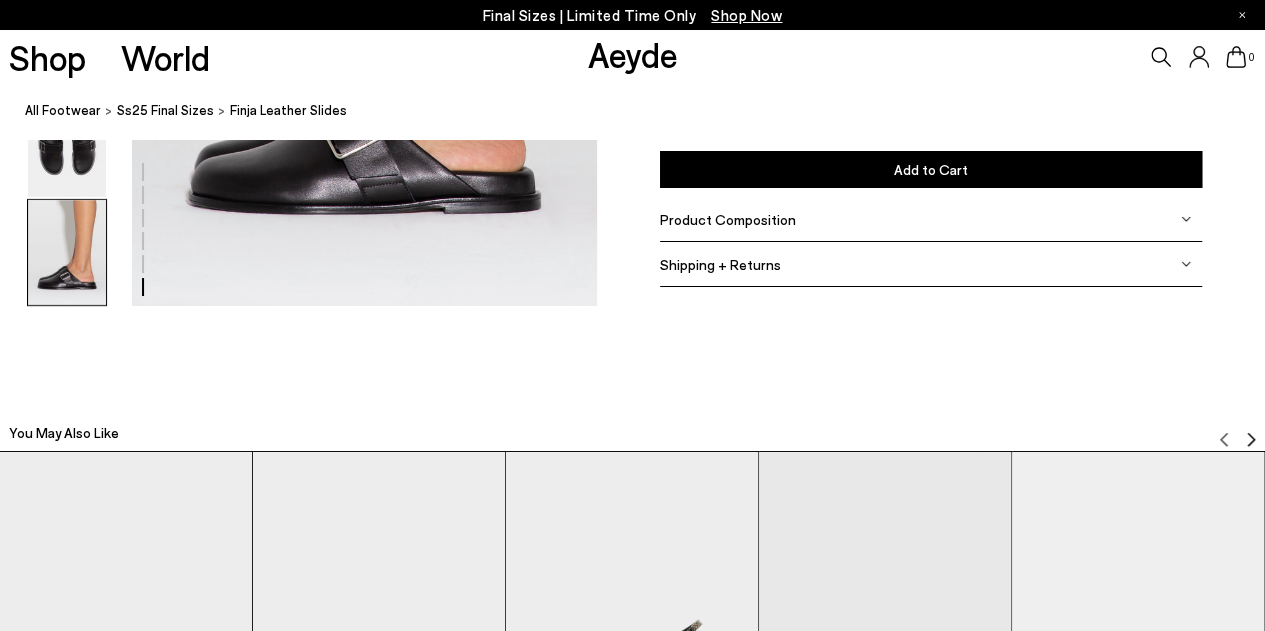 scroll, scrollTop: 3386, scrollLeft: 0, axis: vertical 